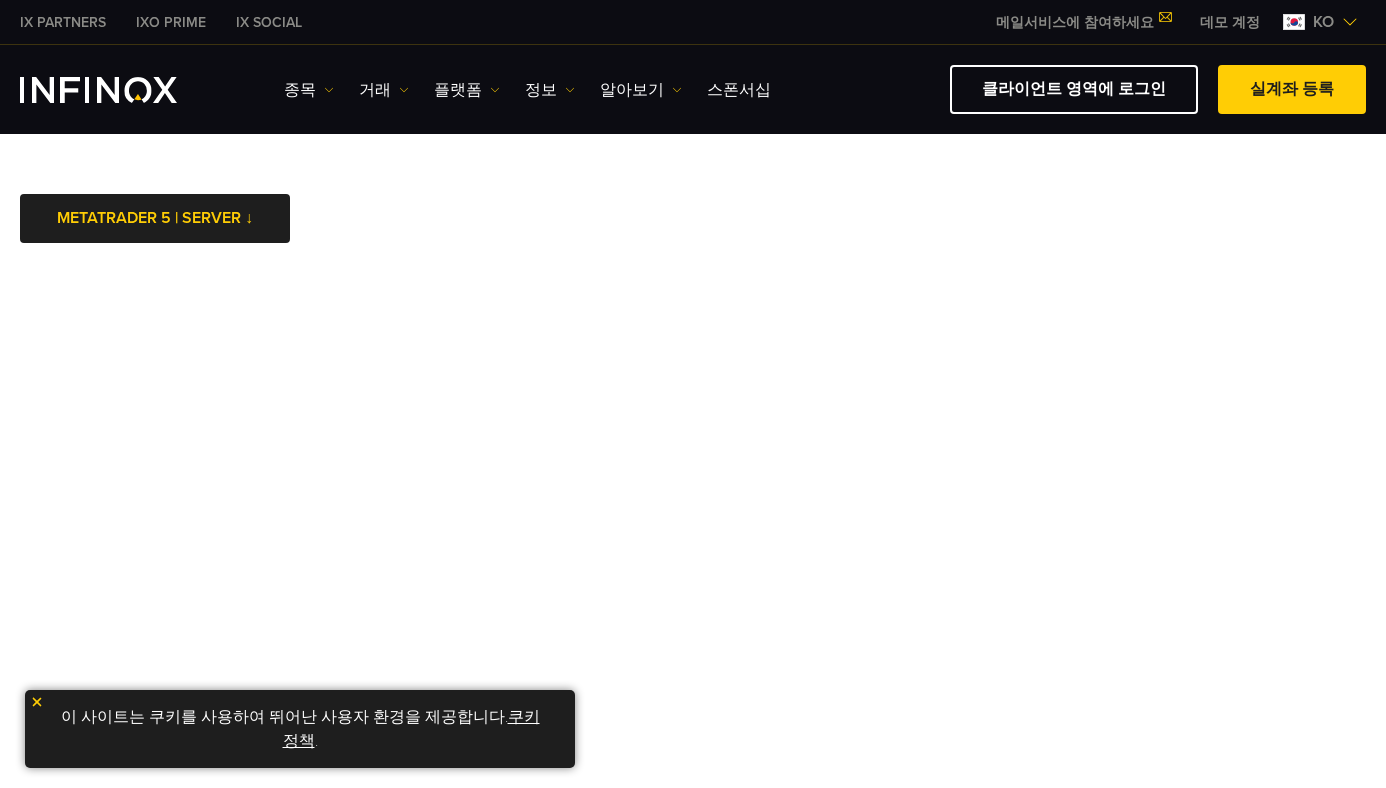 scroll, scrollTop: 0, scrollLeft: 0, axis: both 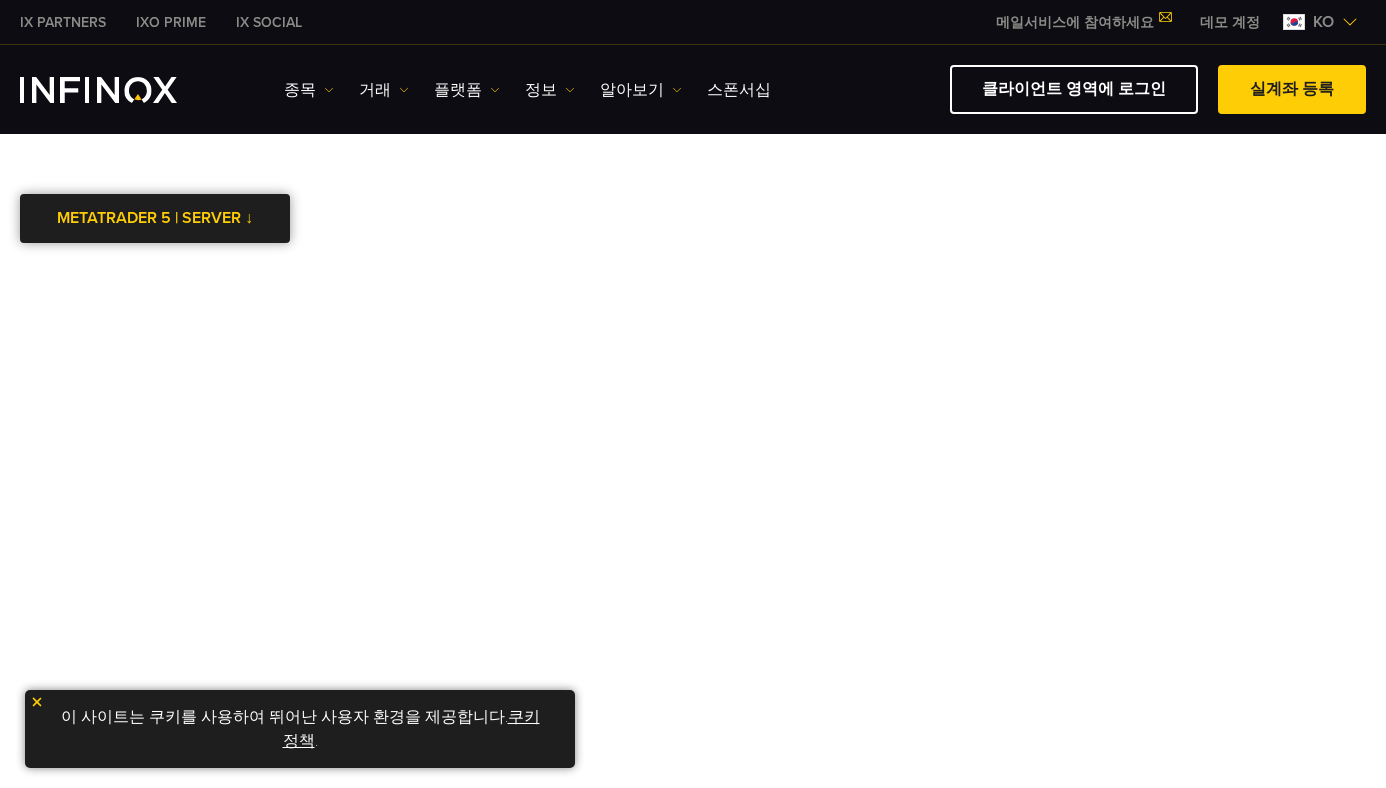 click at bounding box center (155, 219) 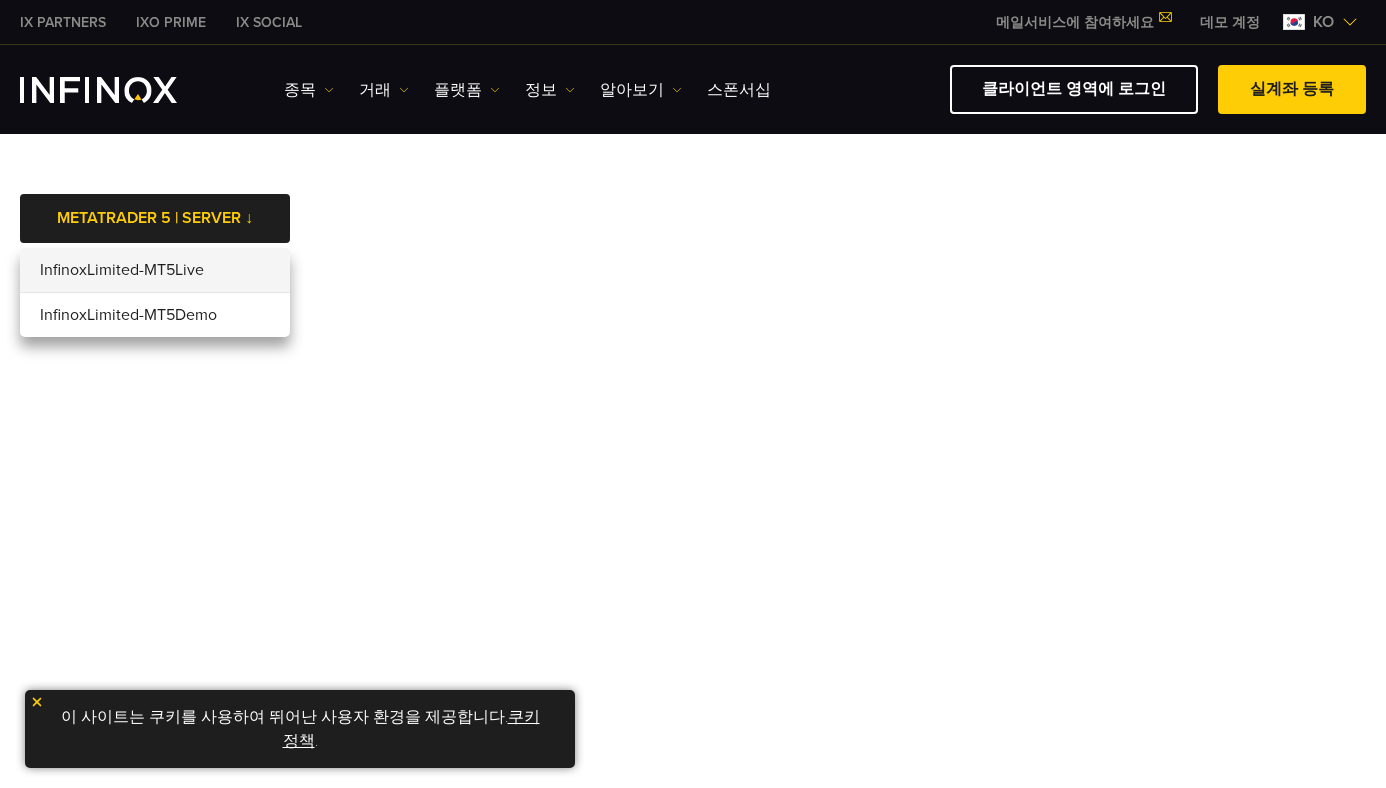 click on "InfinoxLimited-MT5Live" at bounding box center (155, 270) 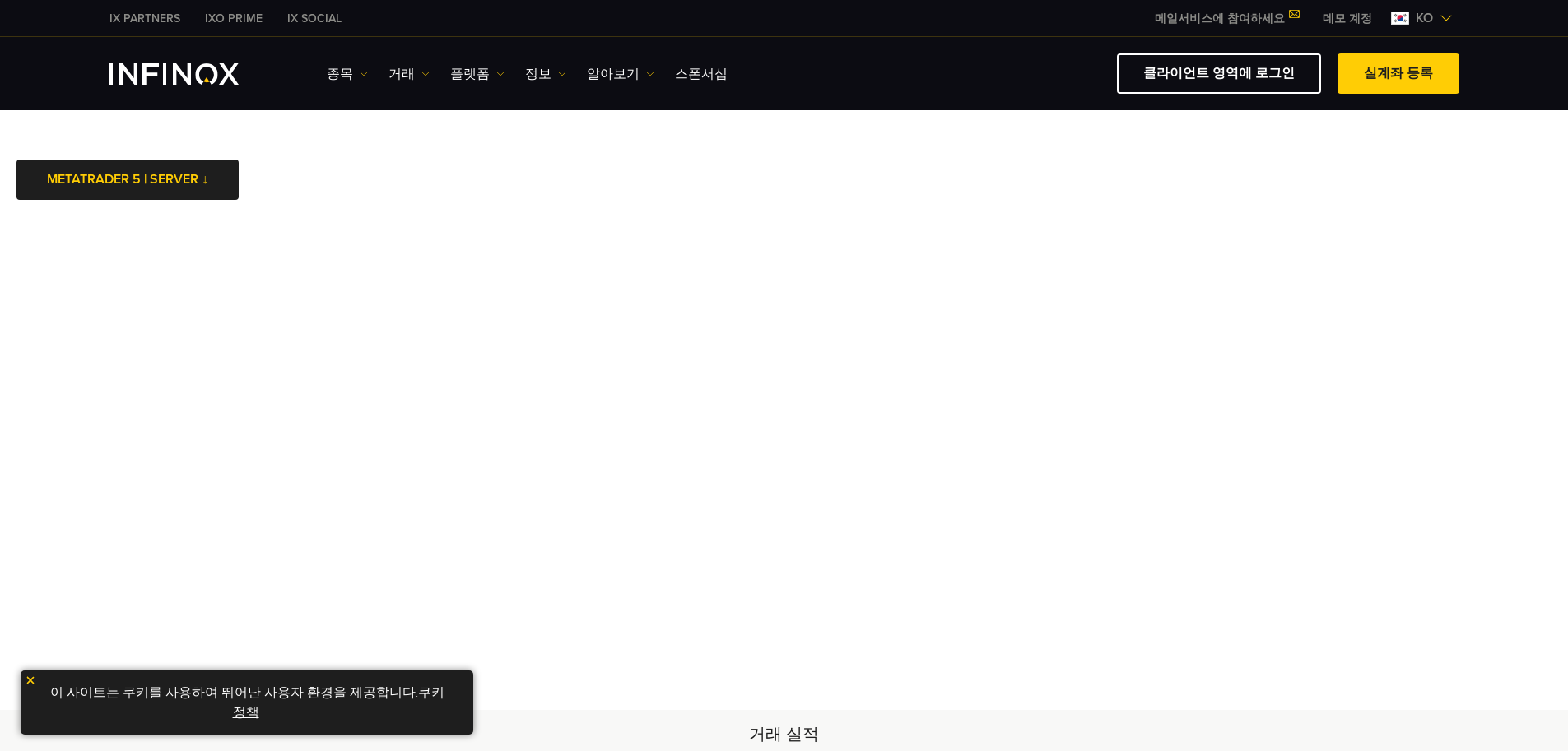click on "거래 실적" at bounding box center [784, 735] 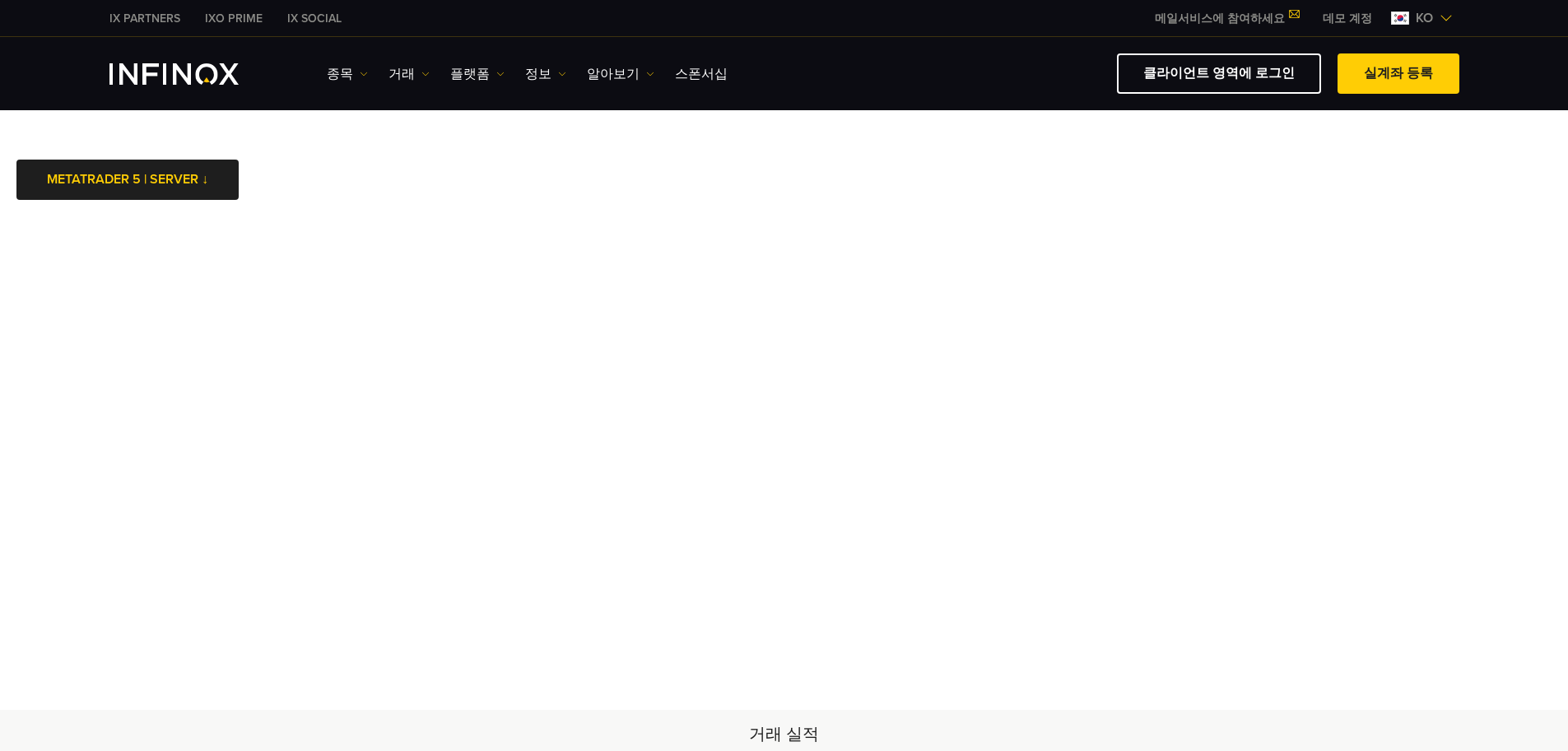 click on "IX PARTNERS
IXO PRIME
IX SOCIAL
메일서비스에 참여하세요
IX Daily와 투자 기회를 놓치지마세요! 지금 참여하세요!
조건 및 약관 Email" at bounding box center (784, 709) 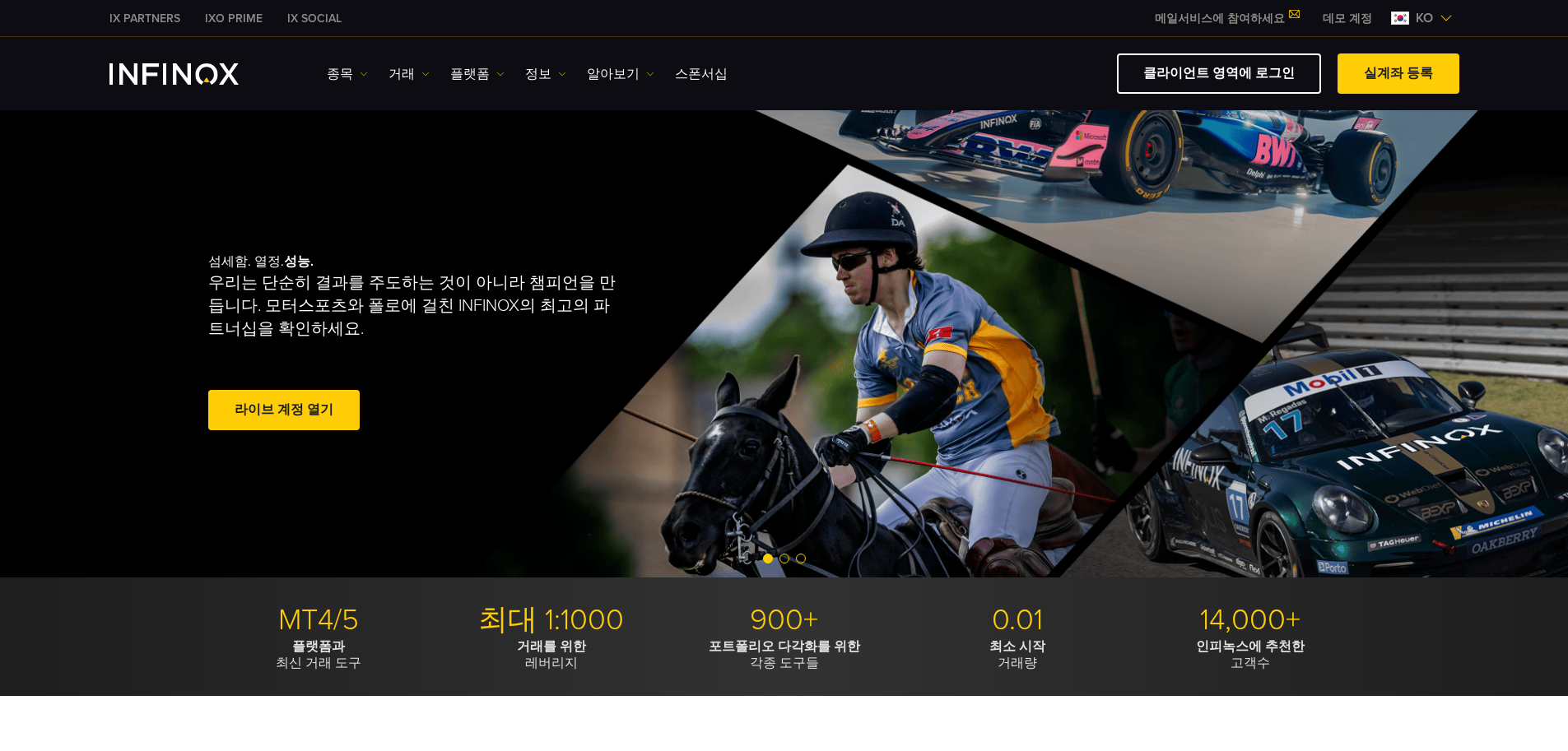 scroll, scrollTop: 0, scrollLeft: 0, axis: both 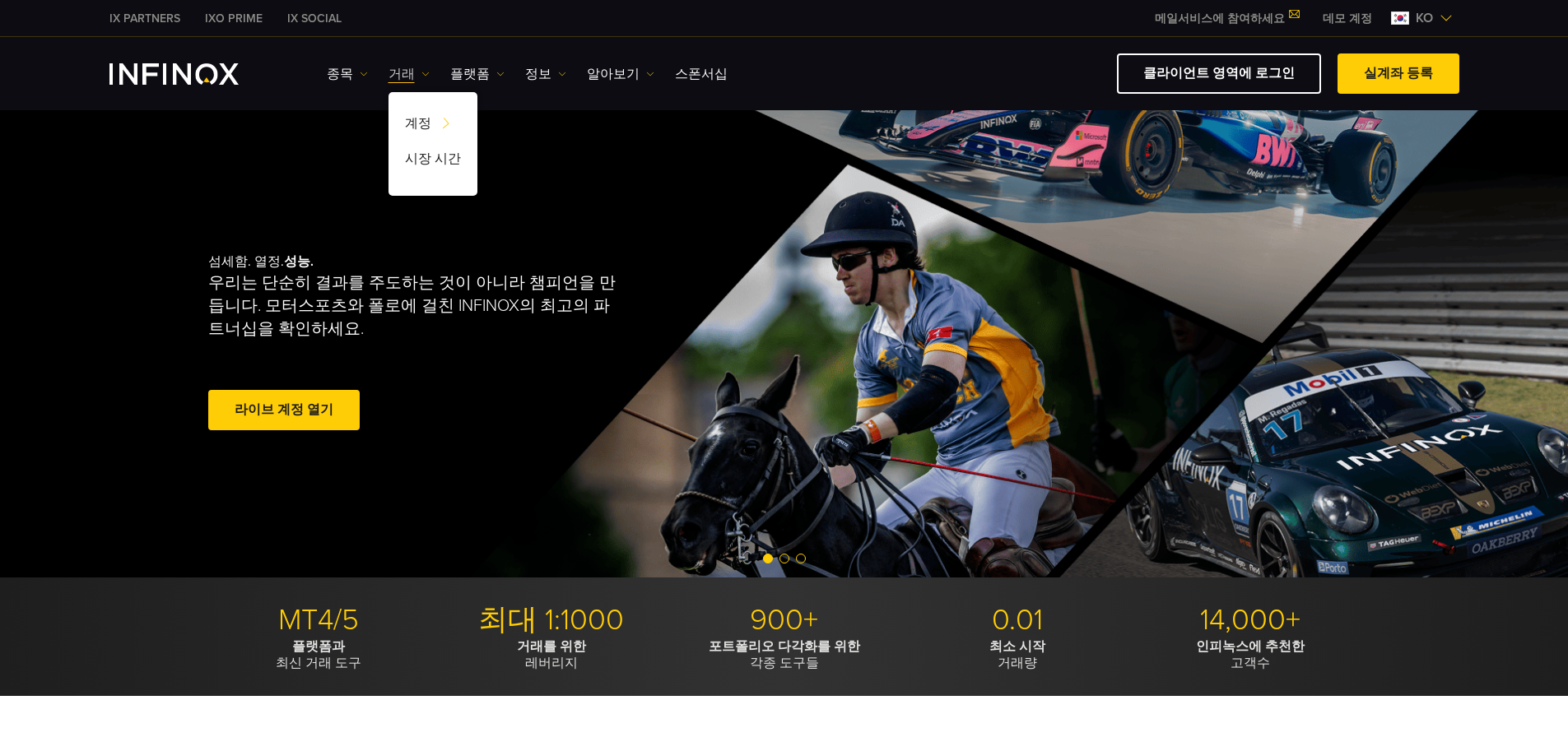 click on "거래" at bounding box center (409, 74) 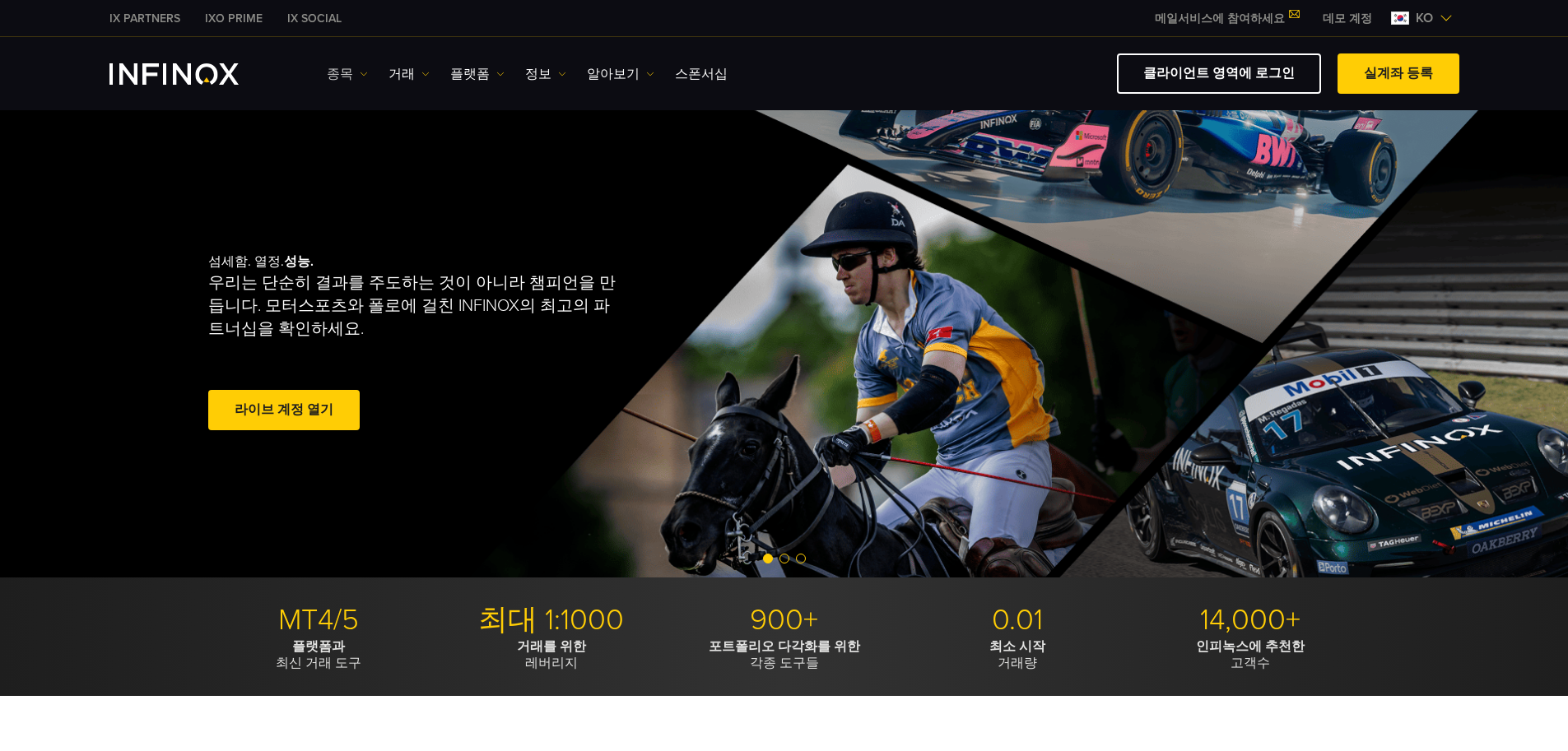 click on "종목" at bounding box center (347, 74) 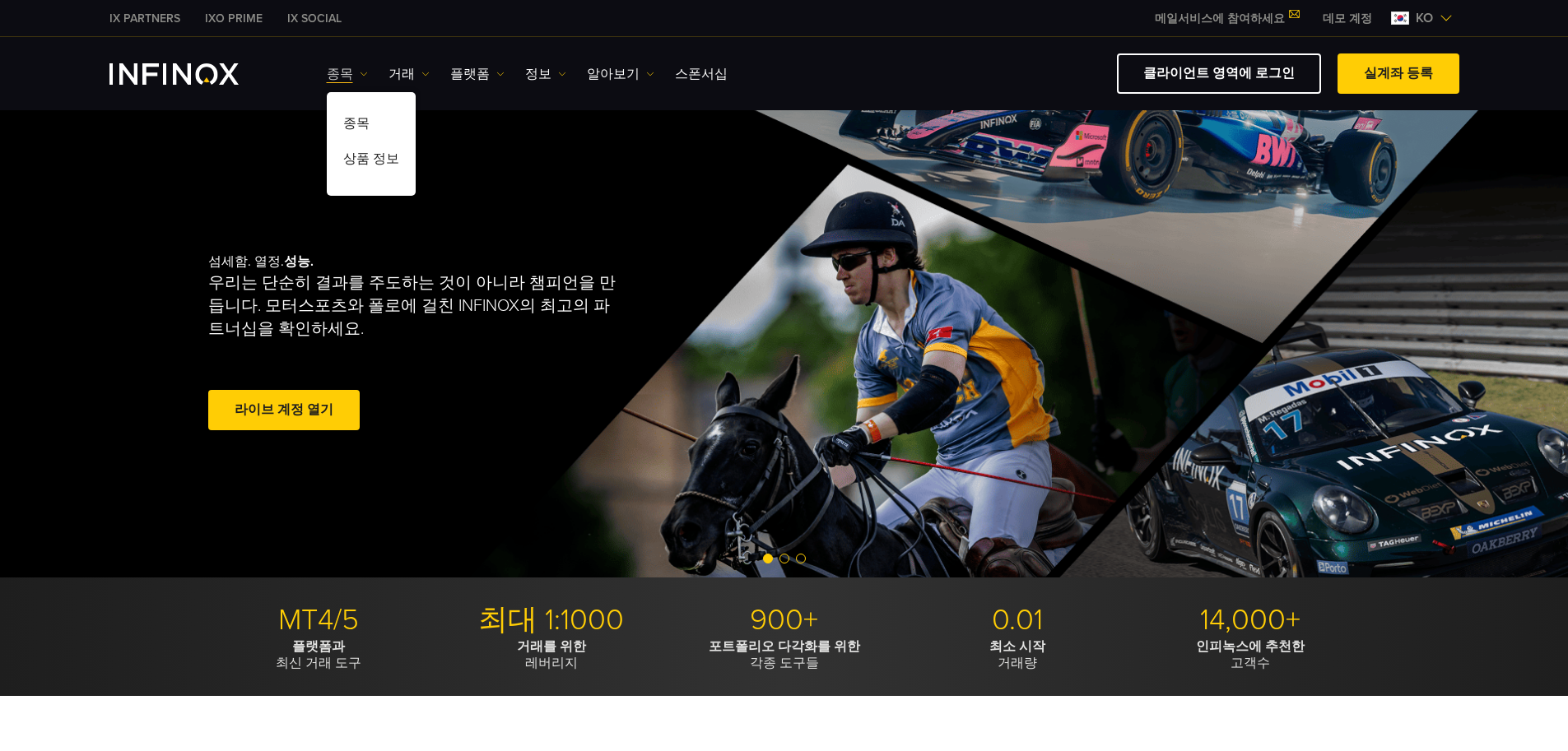 click on "종목" at bounding box center [347, 74] 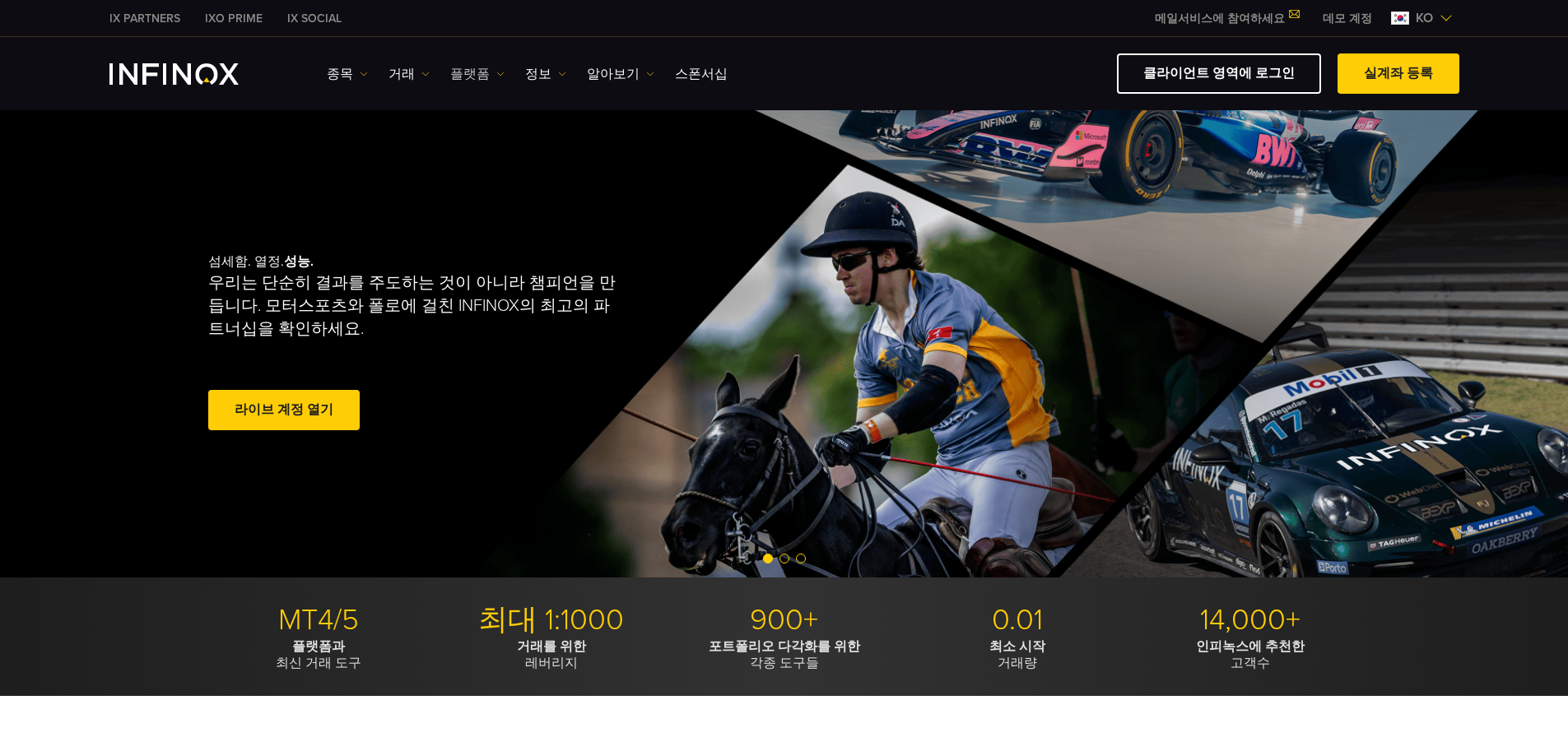 click on "플랫폼" at bounding box center (477, 74) 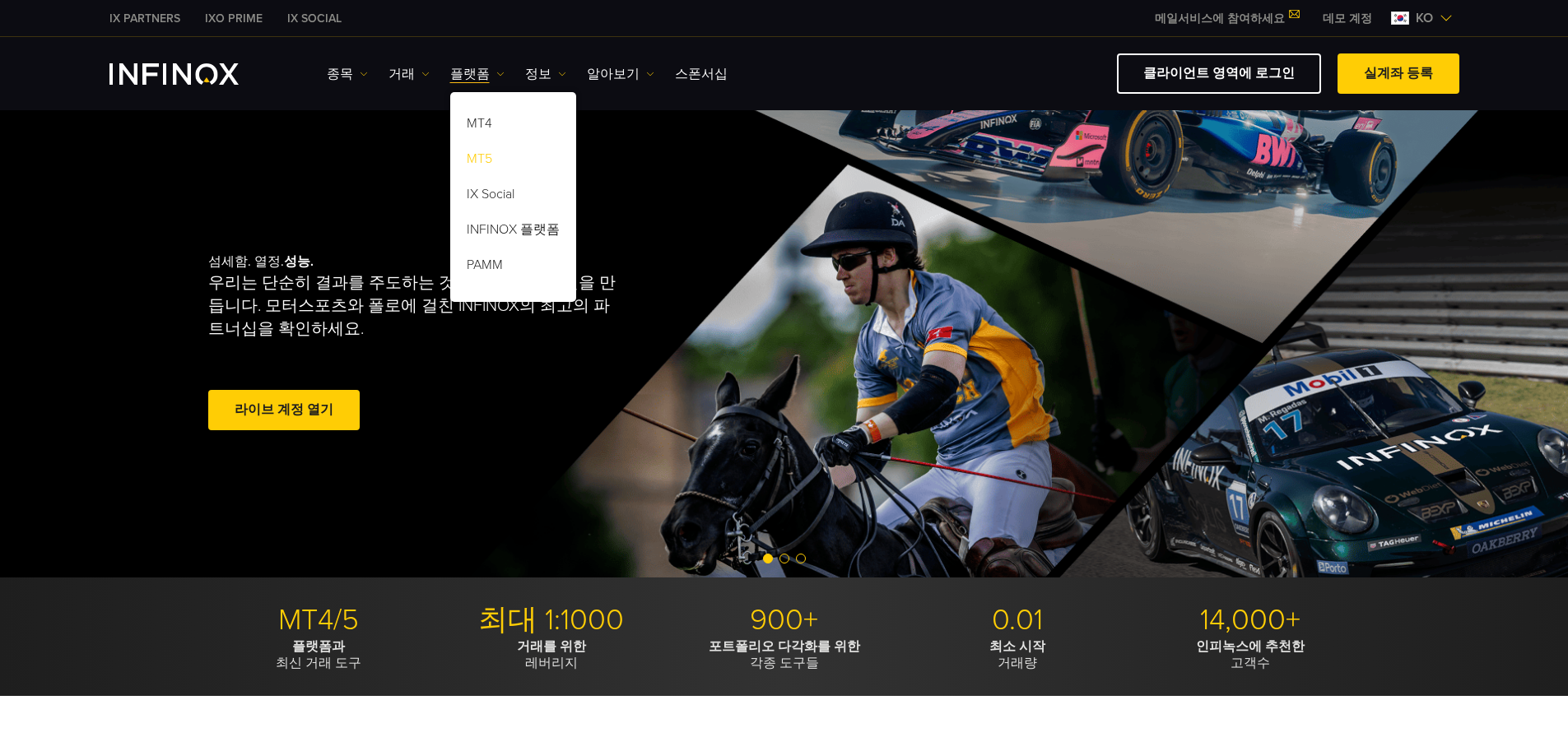 click on "MT5" at bounding box center [513, 161] 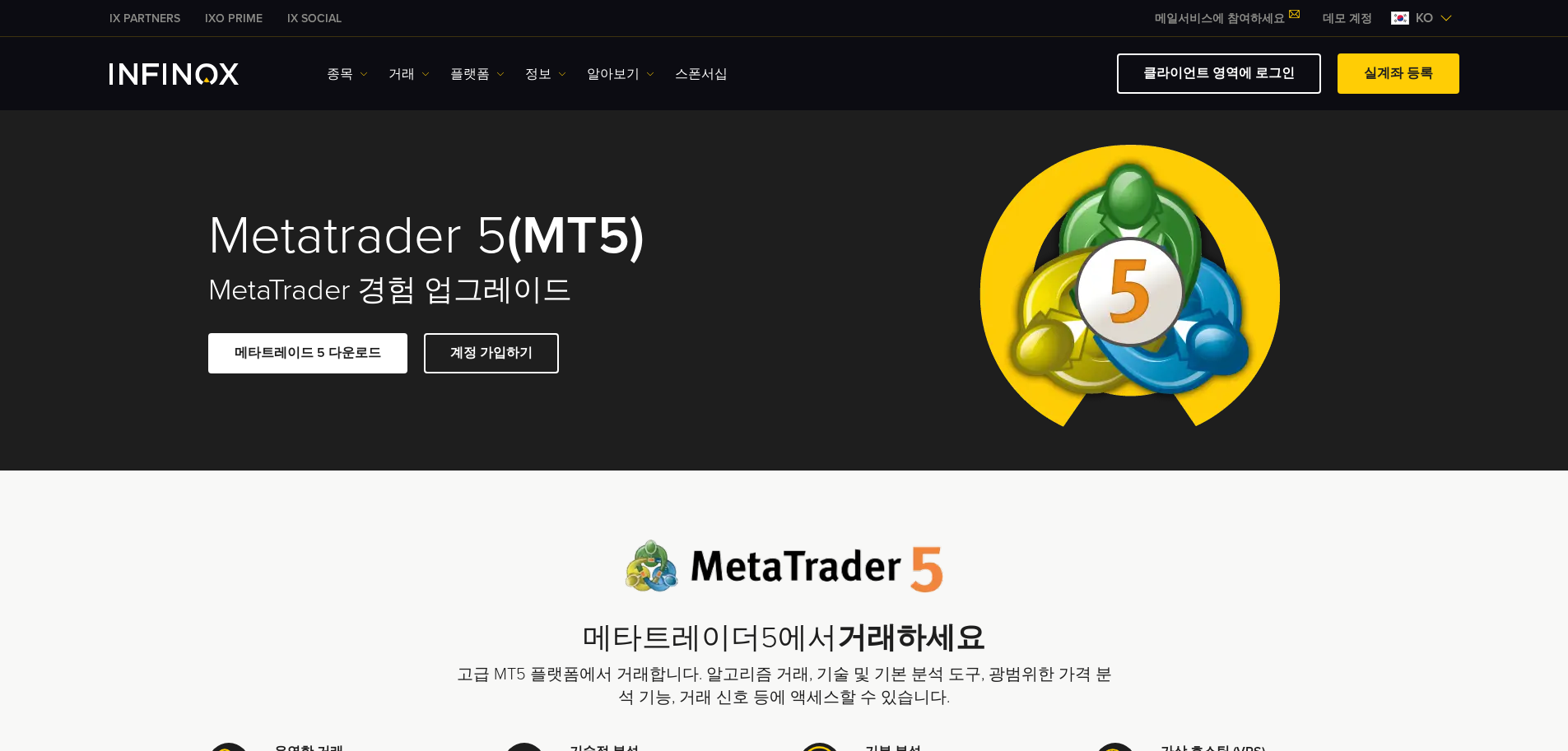 scroll, scrollTop: 658, scrollLeft: 0, axis: vertical 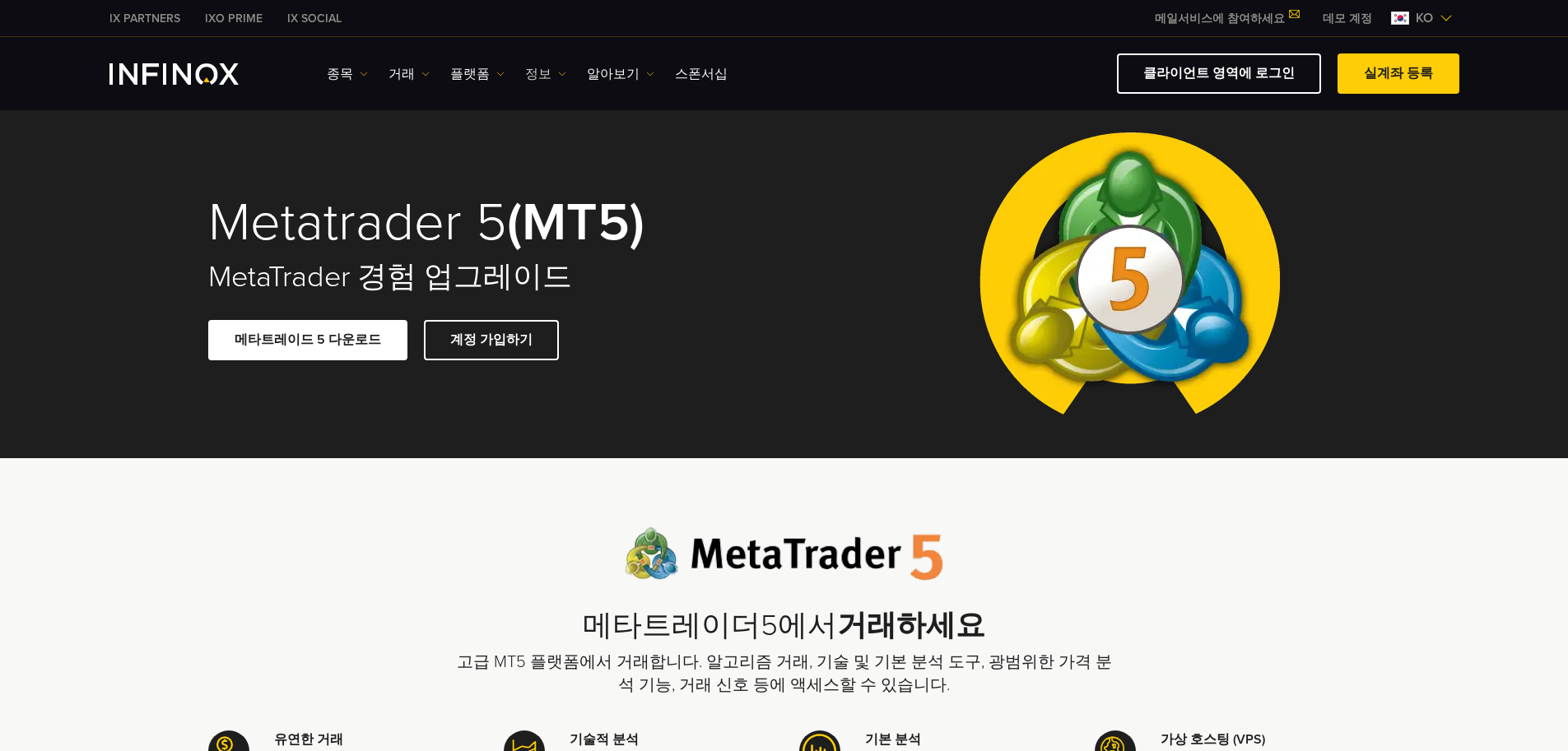 click on "정보" at bounding box center (546, 74) 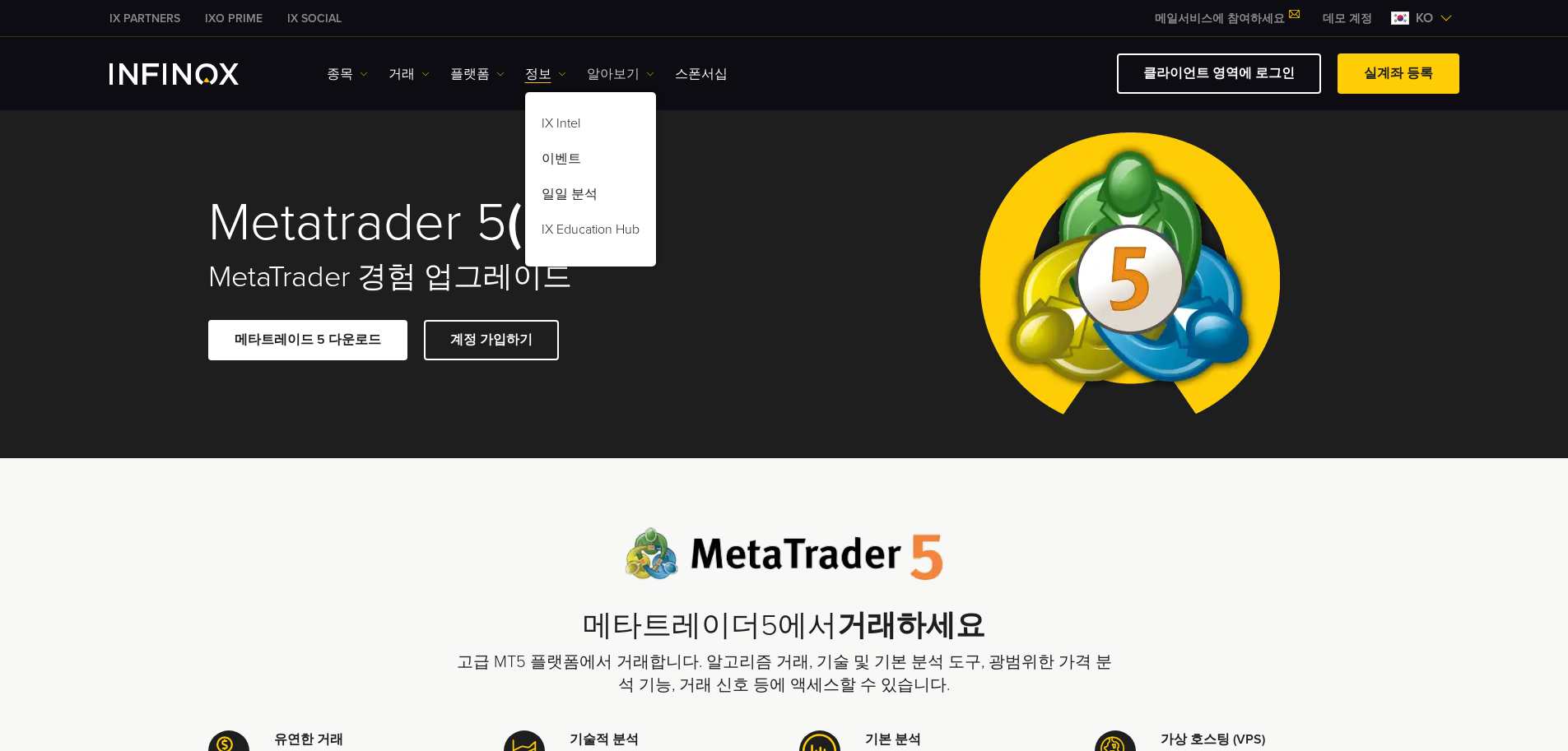 click on "알아보기" at bounding box center [621, 74] 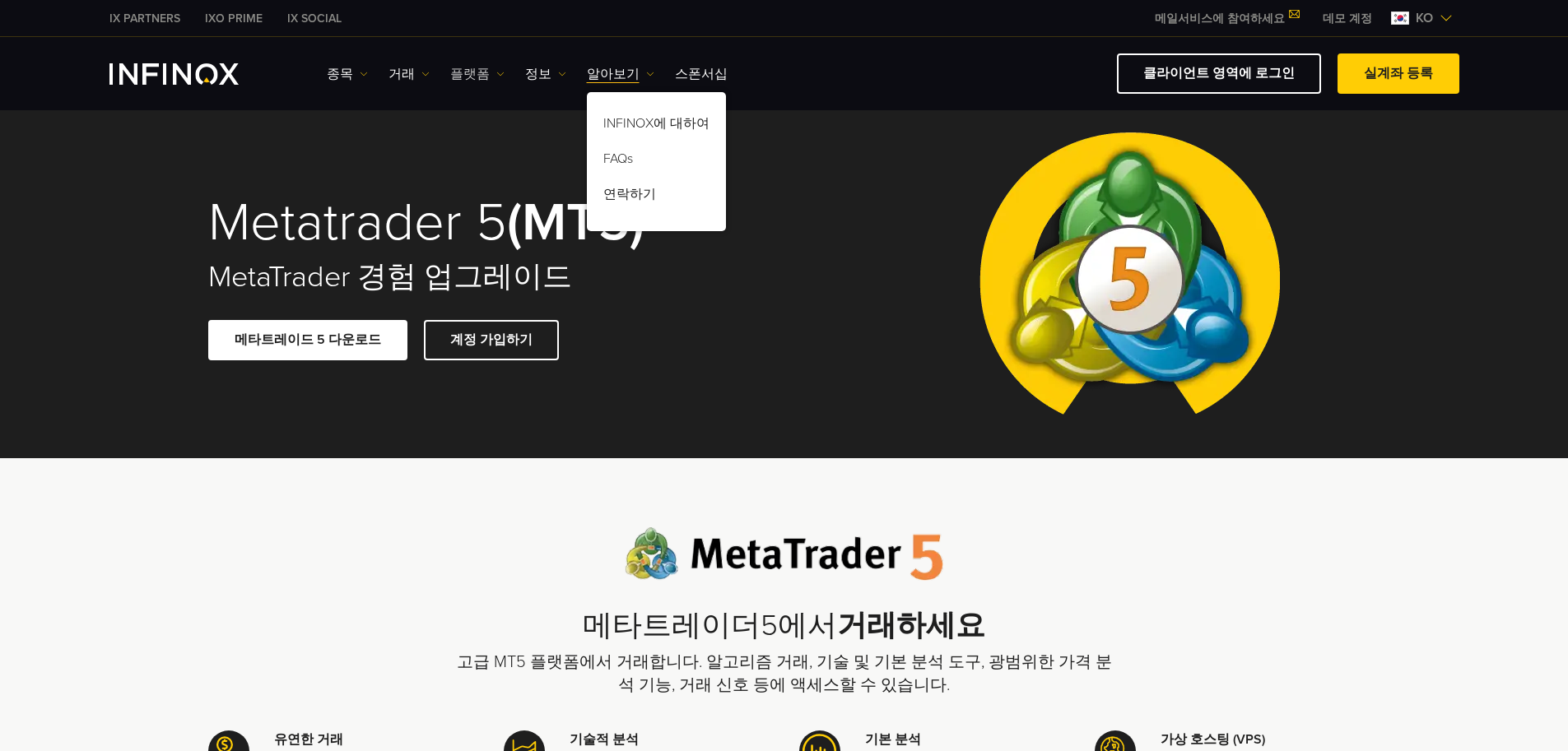 click on "플랫폼" at bounding box center (477, 74) 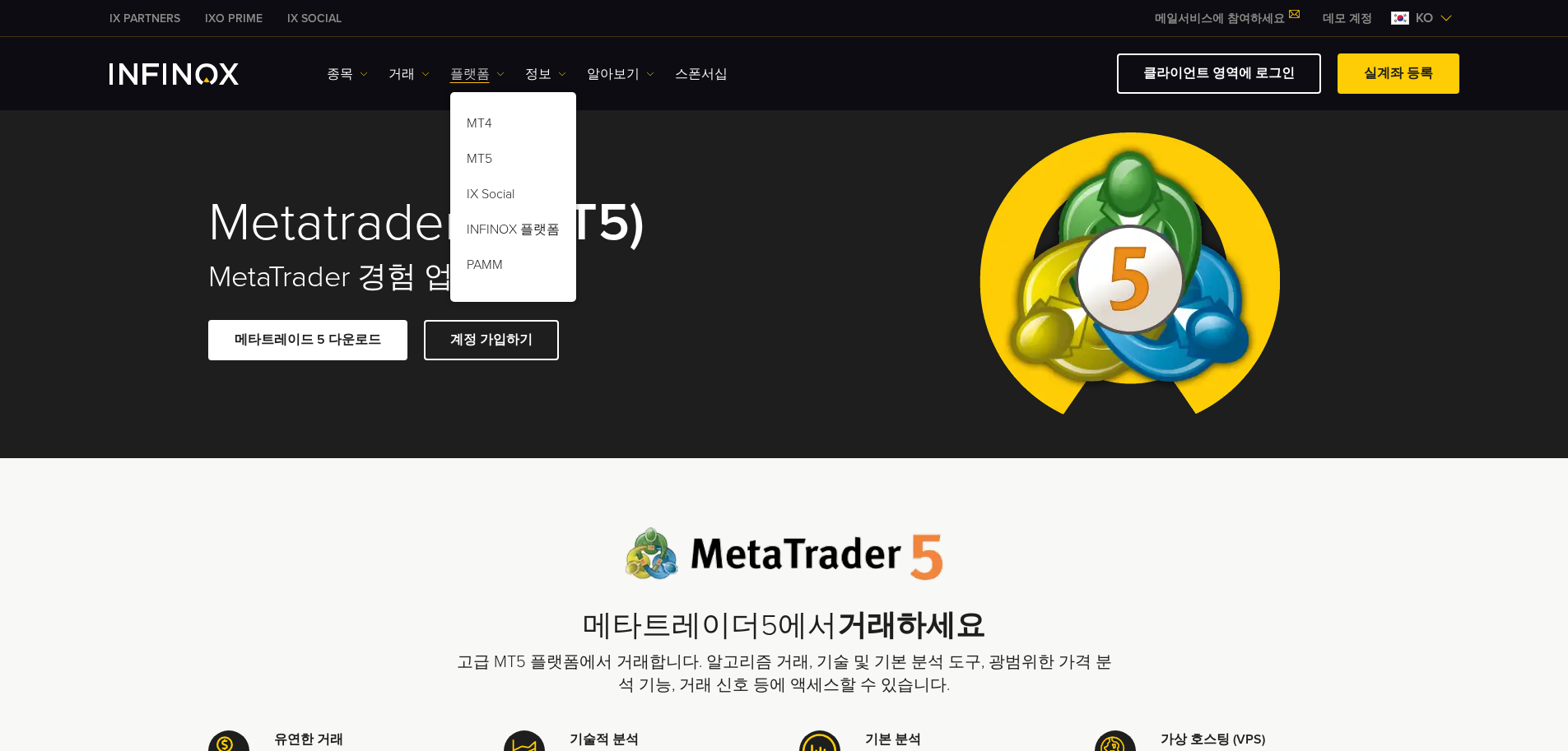 scroll, scrollTop: 0, scrollLeft: 0, axis: both 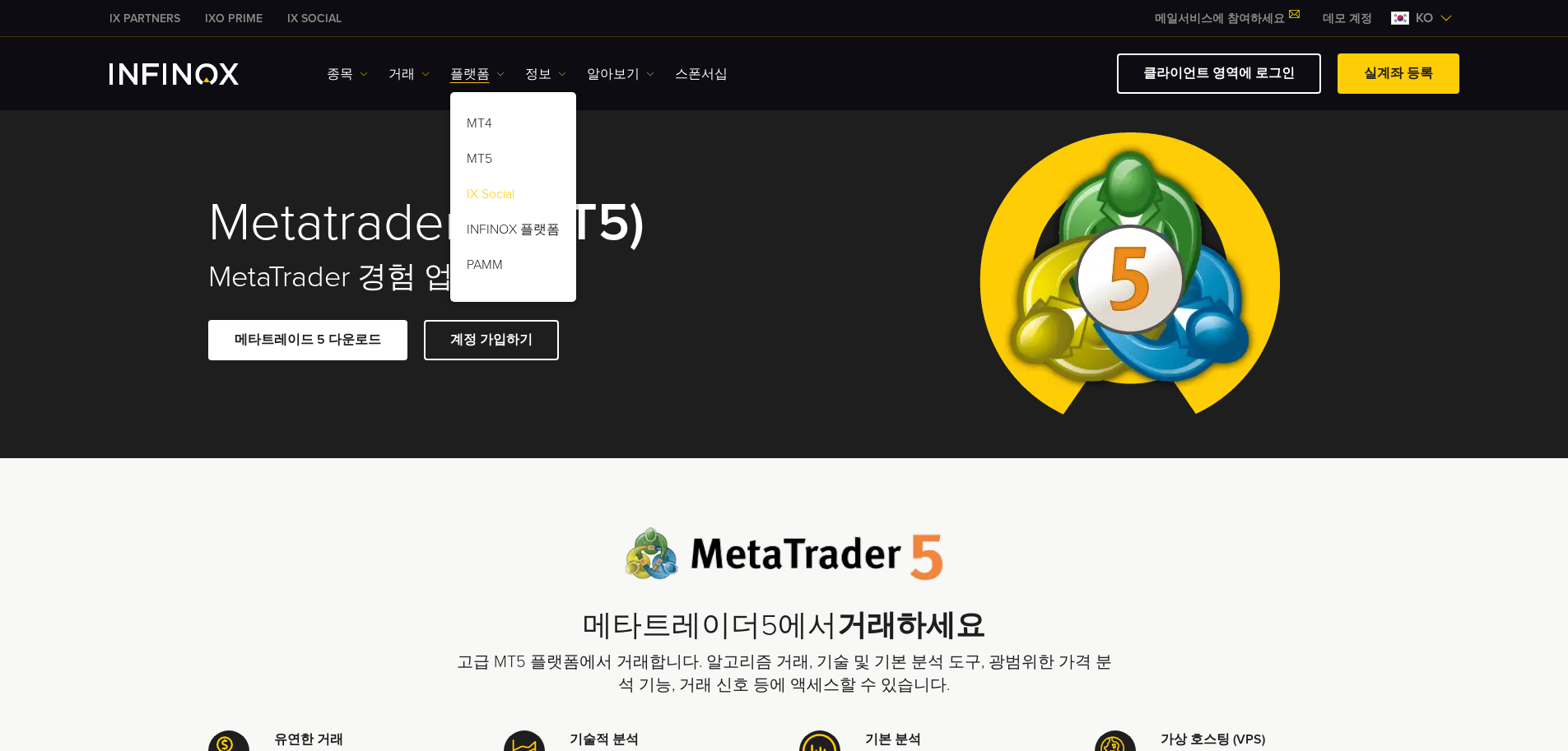 click on "IX Social" at bounding box center [513, 197] 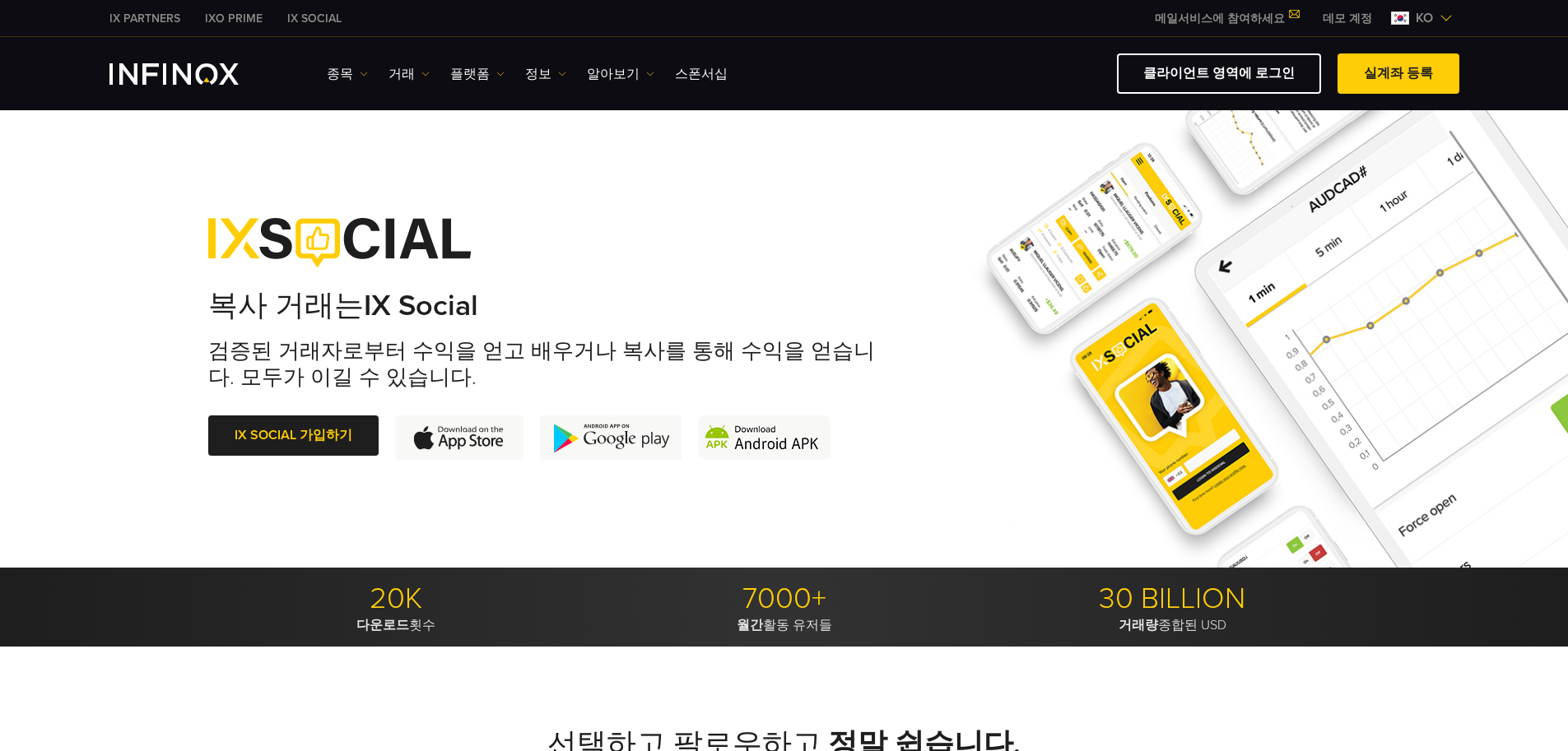 scroll, scrollTop: 0, scrollLeft: 0, axis: both 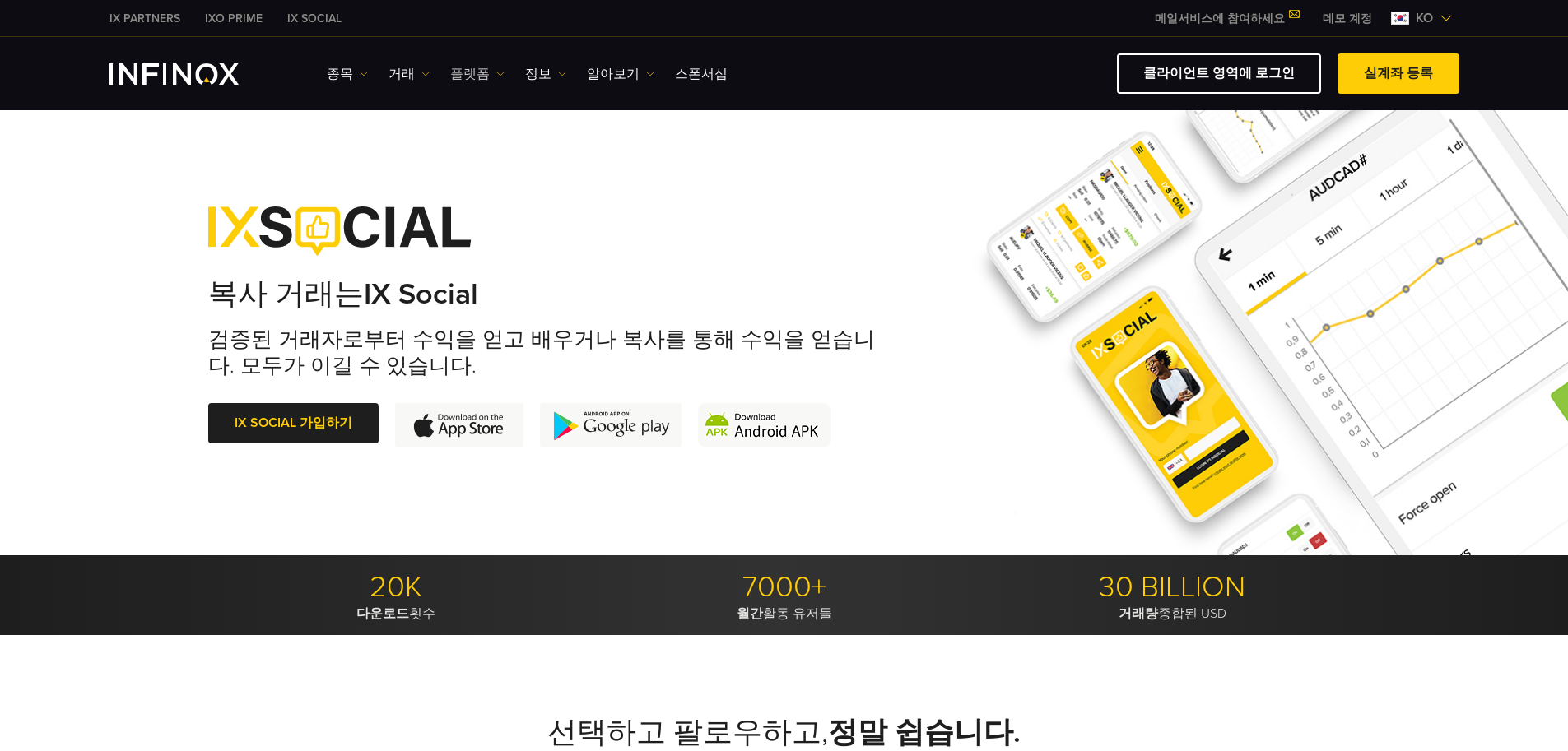 click on "플랫폼" at bounding box center [477, 74] 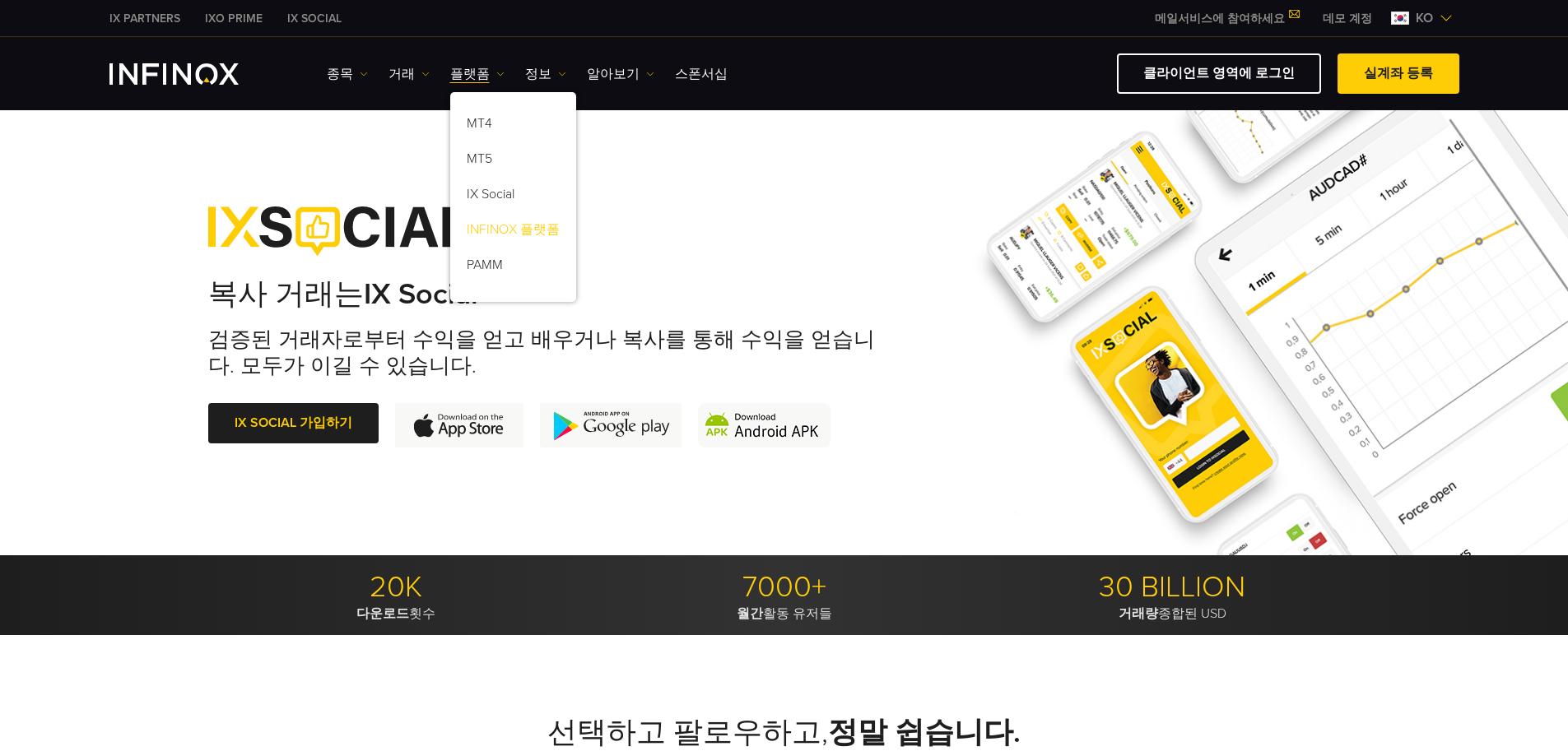 click on "INFINOX 플랫폼" at bounding box center [513, 232] 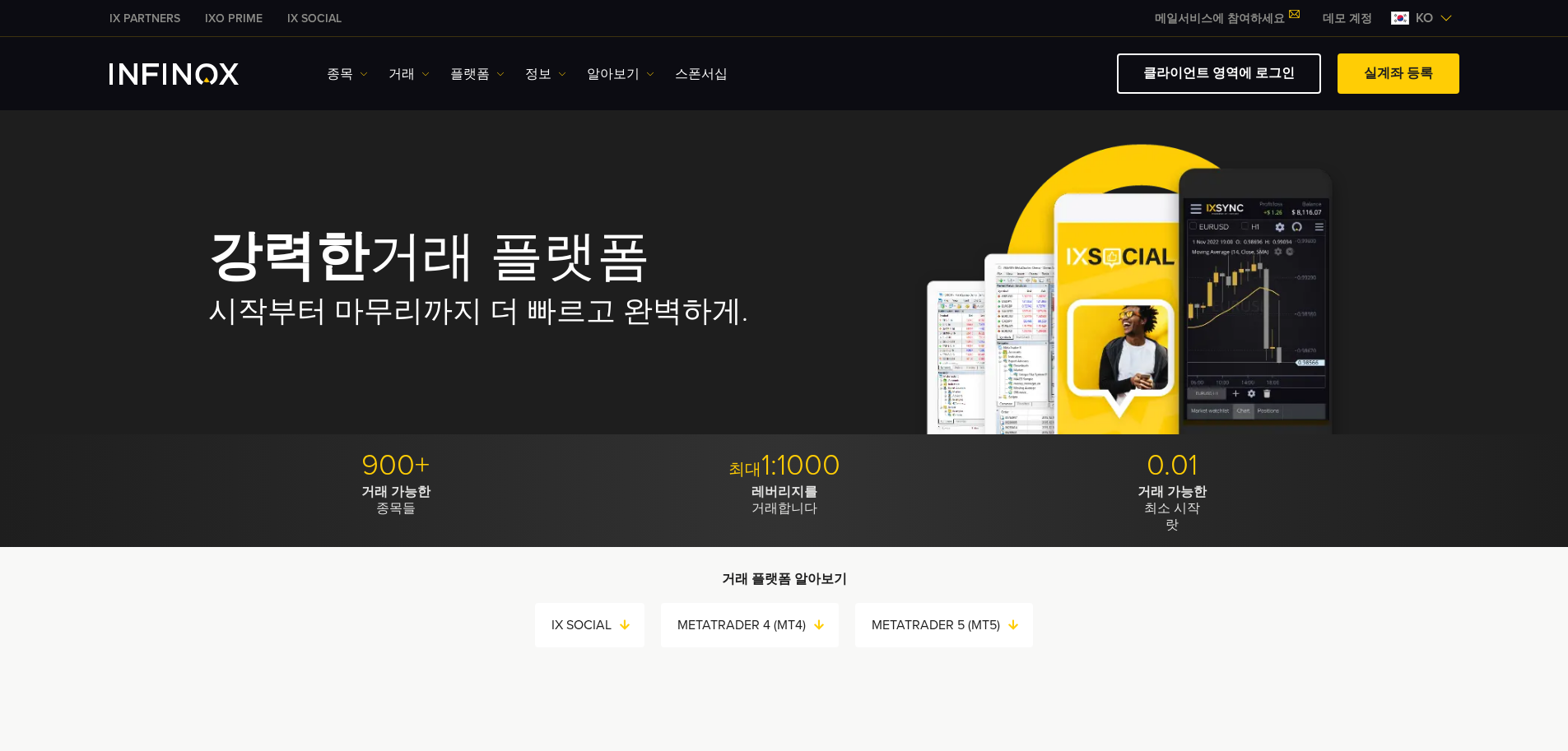 scroll, scrollTop: 0, scrollLeft: 0, axis: both 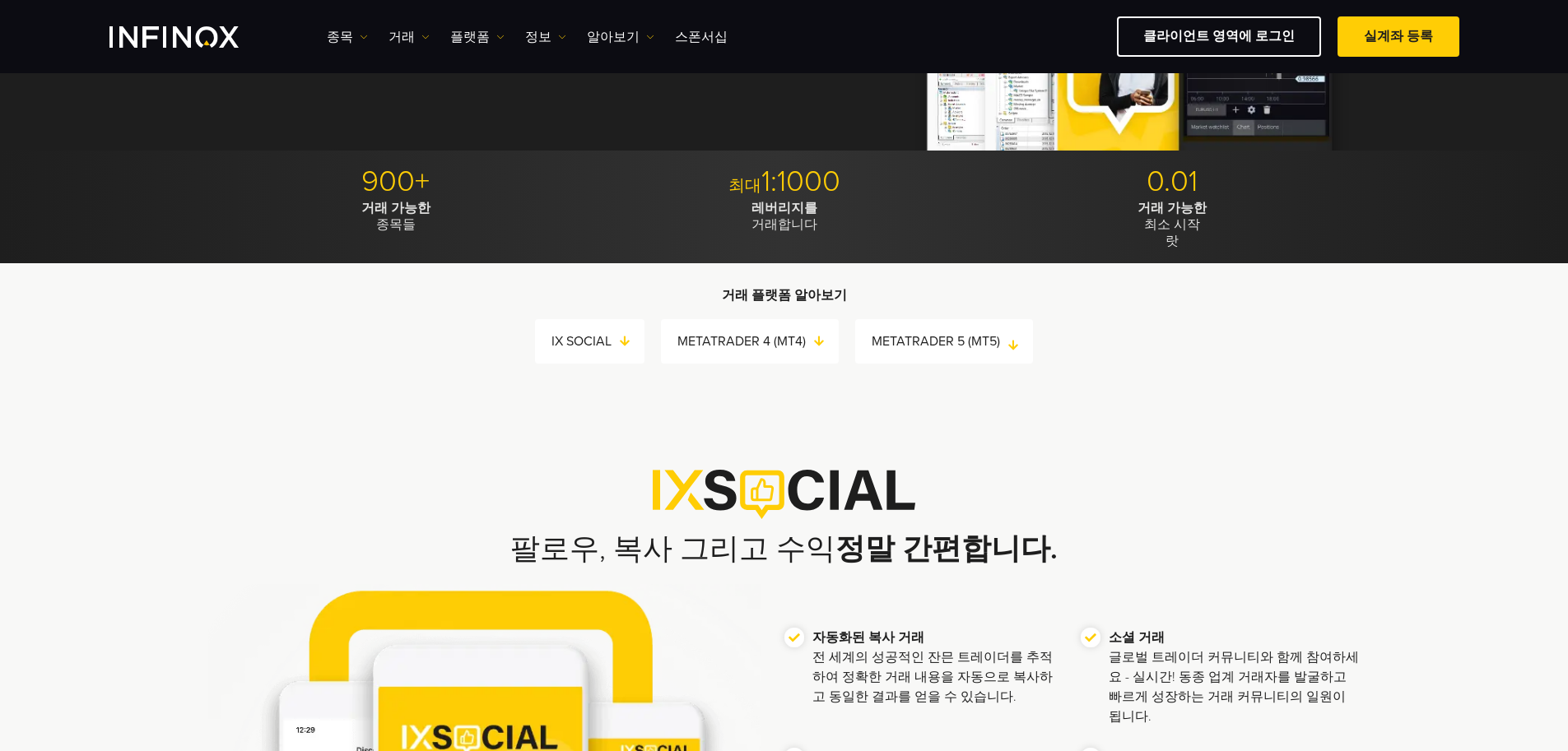 click on "METATRADER 5 (MT5)" at bounding box center [952, 341] 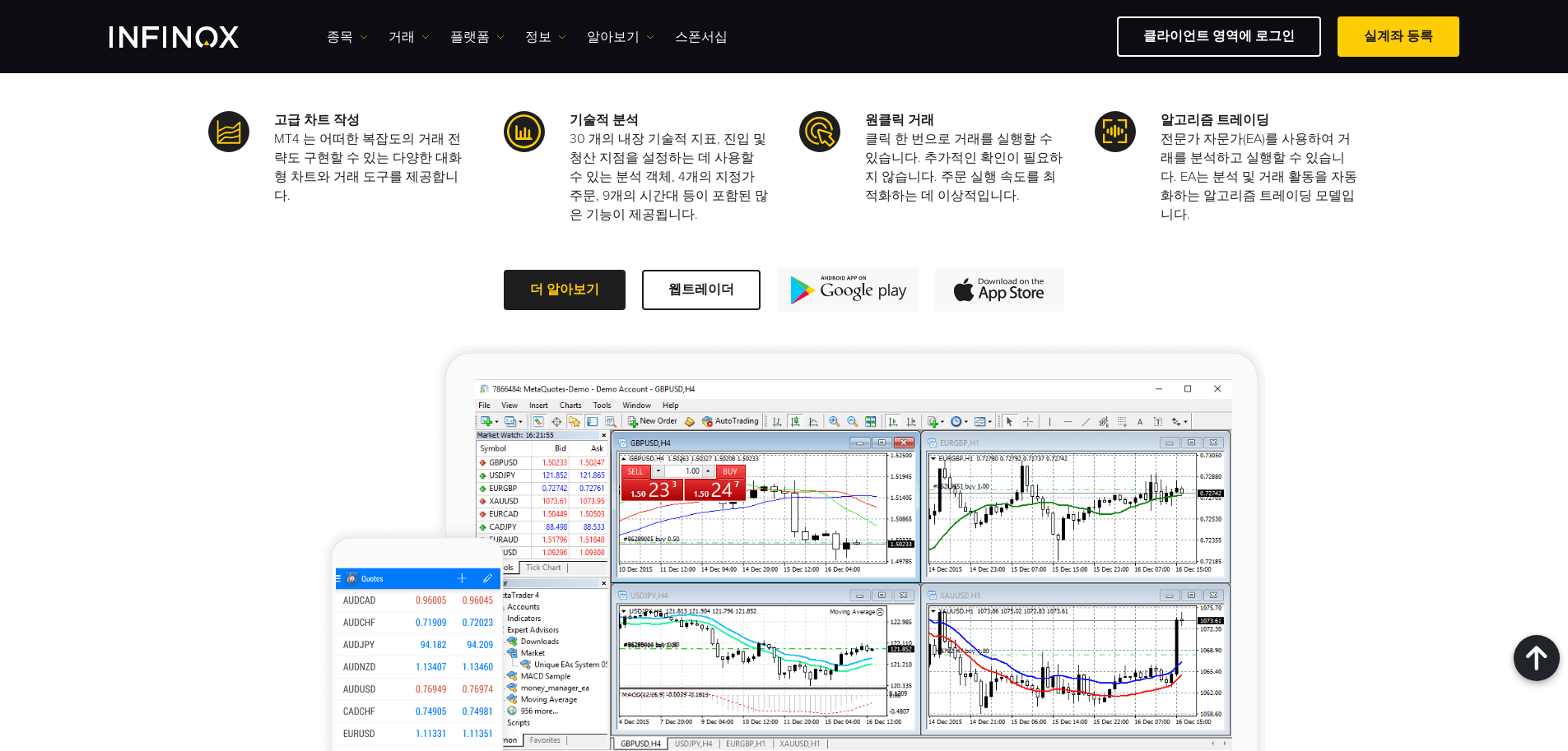scroll, scrollTop: 1378, scrollLeft: 0, axis: vertical 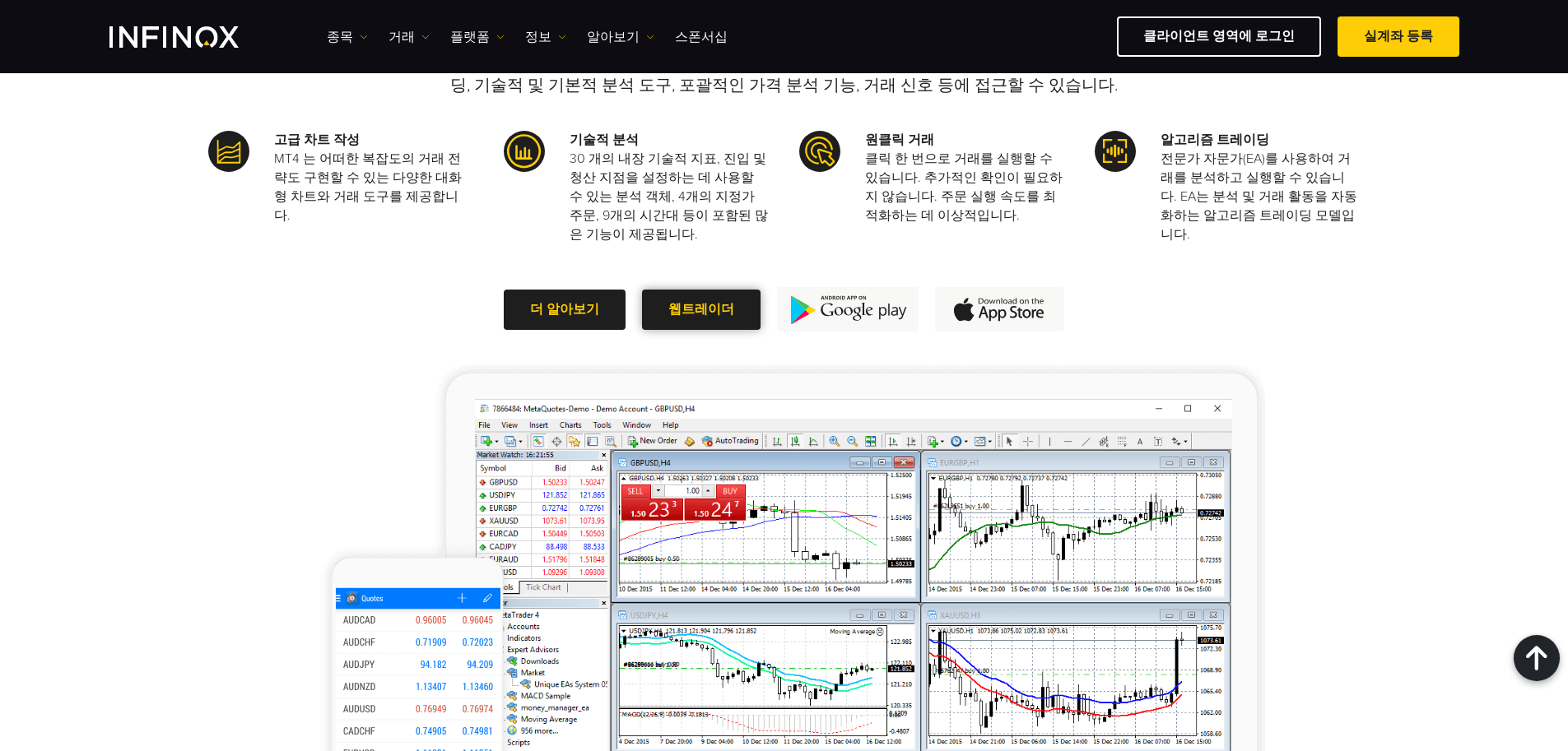 click on "웹트레이더" at bounding box center (701, 309) 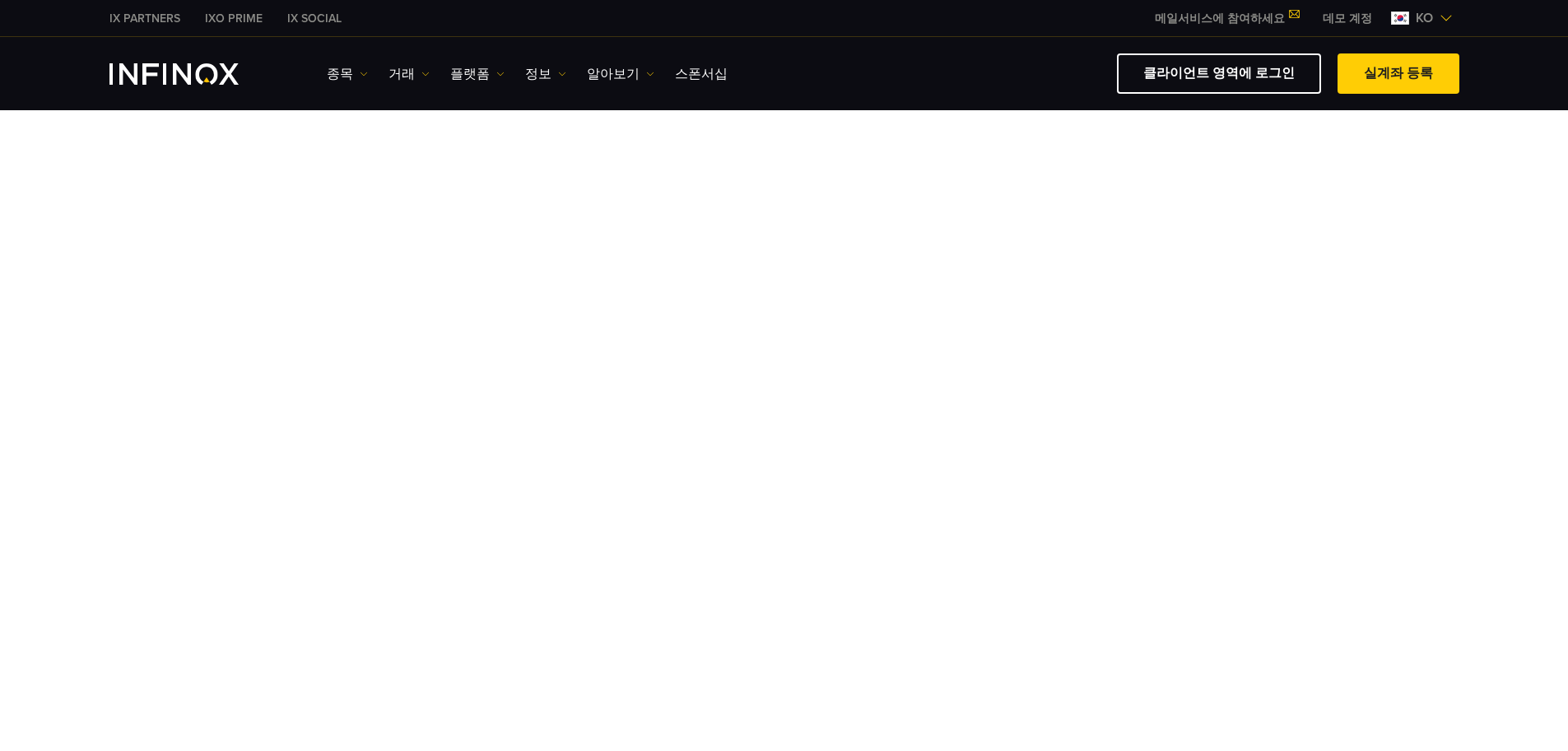 scroll, scrollTop: 0, scrollLeft: 0, axis: both 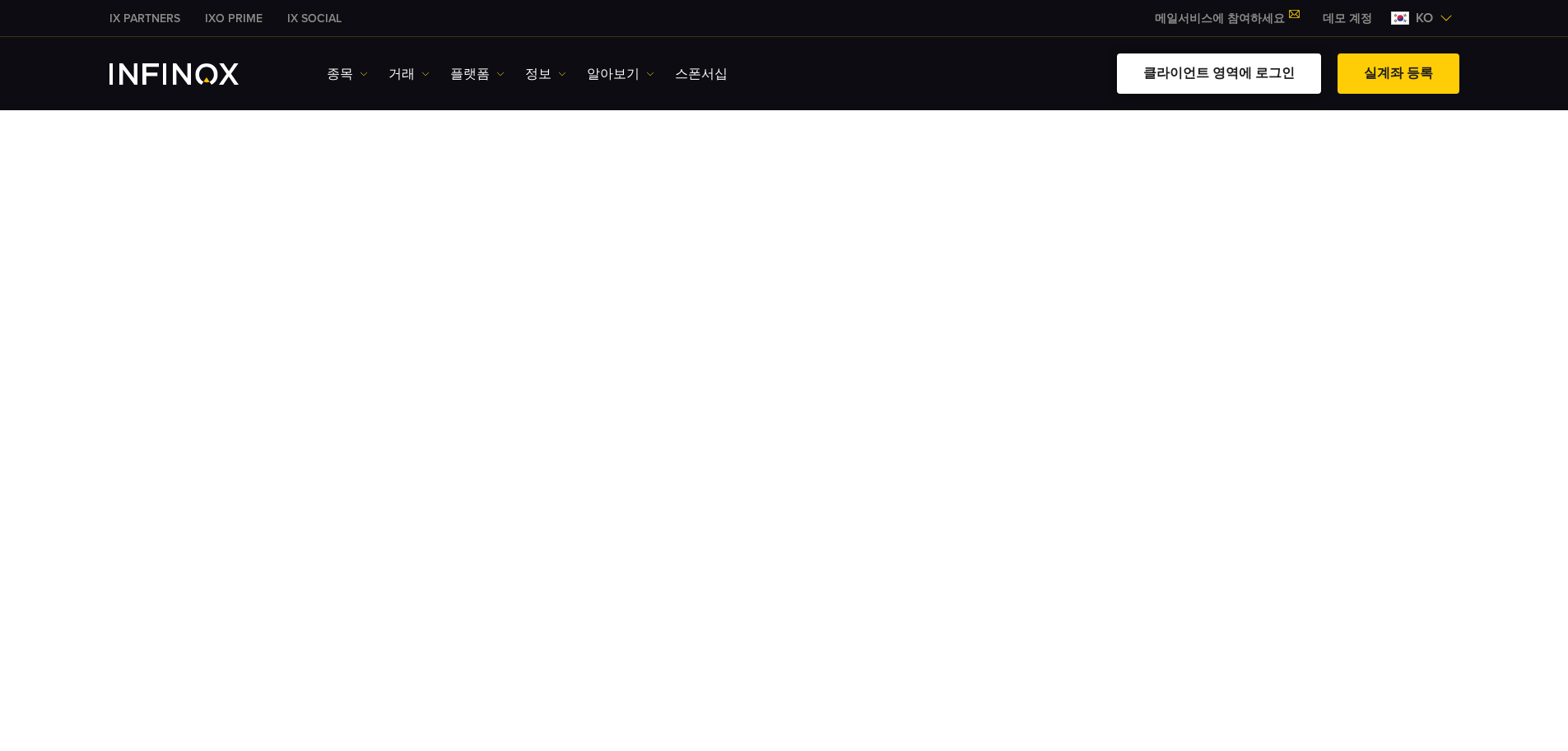 click on "클라이언트 영역에 로그인" at bounding box center (1219, 73) 